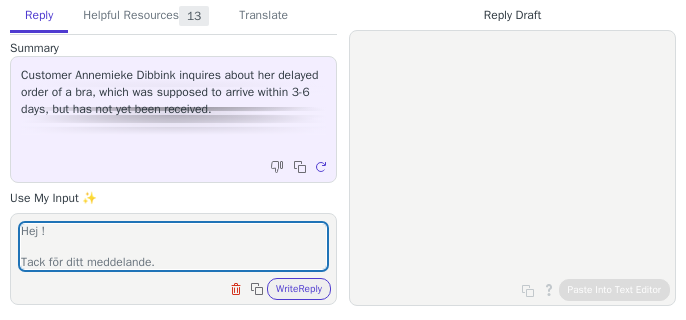 scroll, scrollTop: 0, scrollLeft: 0, axis: both 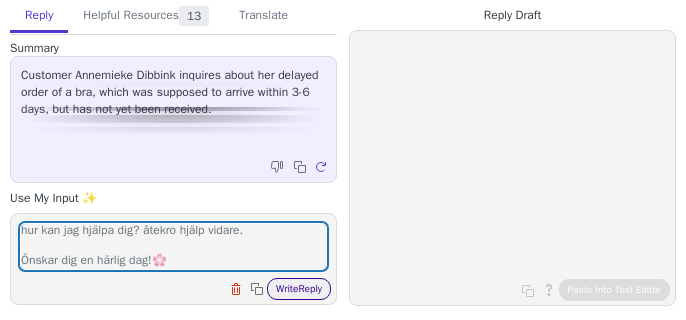 type on "Hej !
Tack för ditt meddelande.
hur kan jag hjälpa dig? åtekro hjälp vidare.
Önskar dig en härlig dag!🌸️" 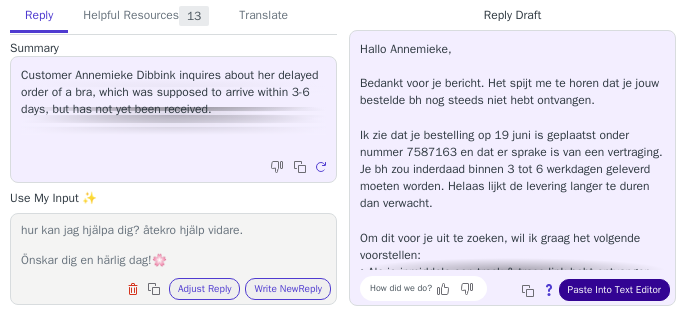 click on "Paste Into Text Editor" at bounding box center [614, 290] 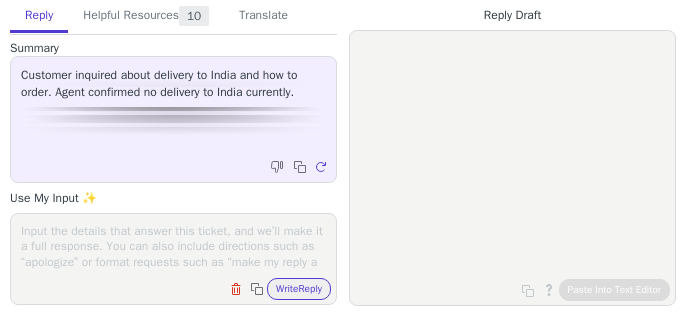 scroll, scrollTop: 0, scrollLeft: 0, axis: both 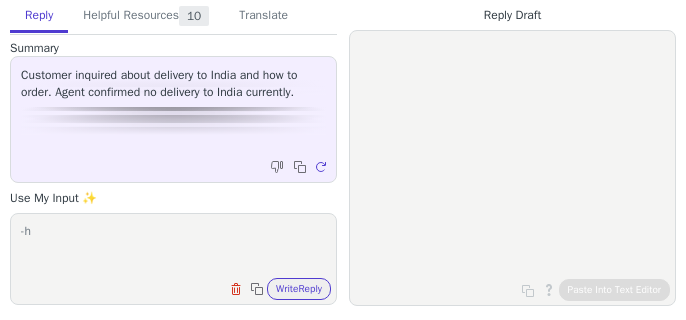 type on "-" 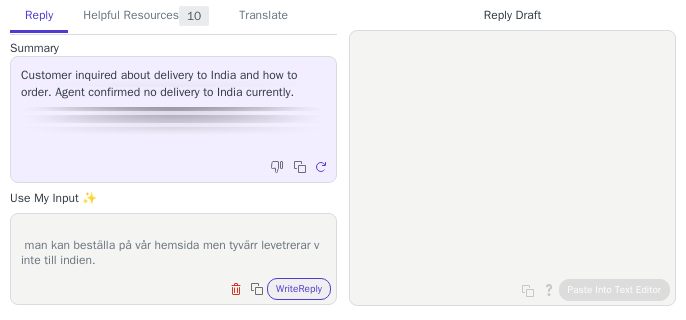 scroll, scrollTop: 78, scrollLeft: 0, axis: vertical 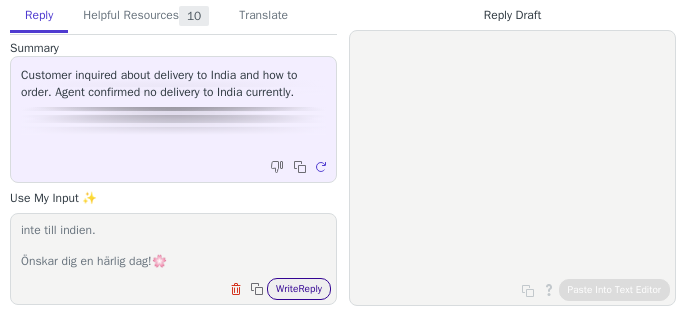 type on "Hej !
Tack för ditt meddelande.
man kan beställa på vår hemsida men tyvärr levetrerar v inte till indien.
Önskar dig en härlig dag!🌸️" 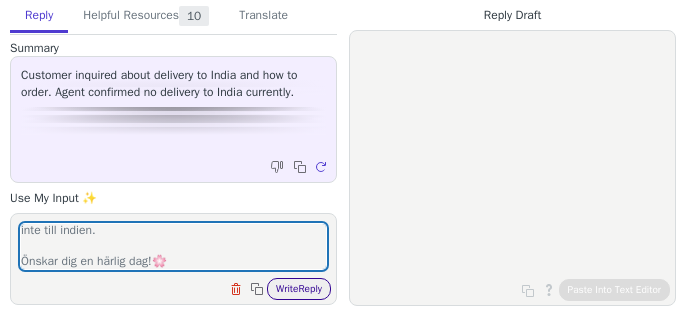click on "Write  Reply" at bounding box center [299, 289] 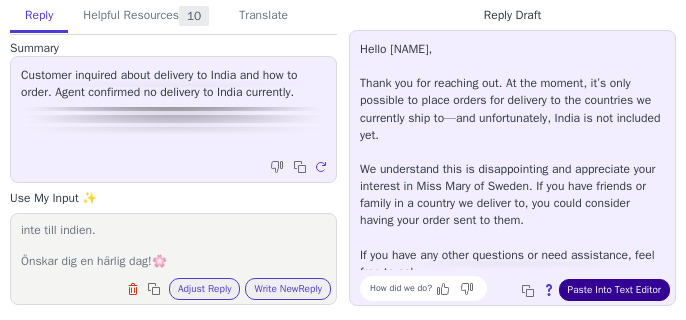 click on "Paste Into Text Editor" at bounding box center (614, 290) 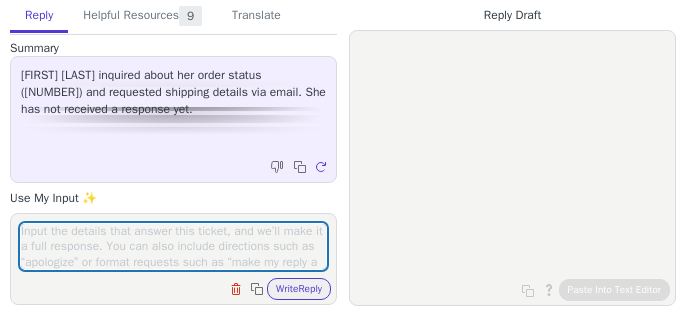 scroll, scrollTop: 0, scrollLeft: 0, axis: both 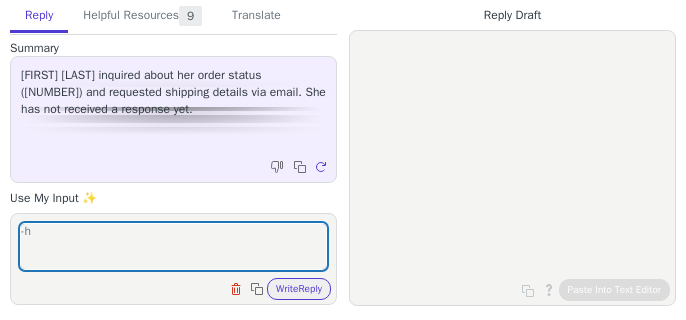 type on "-" 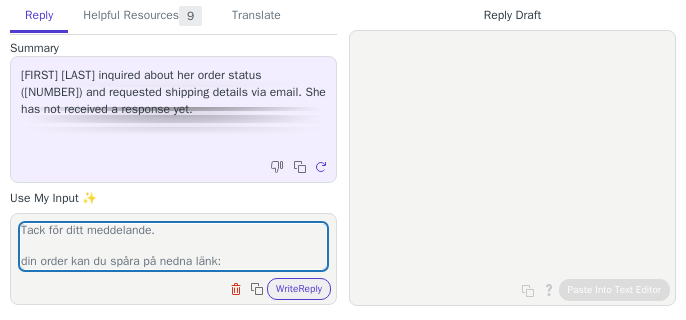 scroll, scrollTop: 63, scrollLeft: 0, axis: vertical 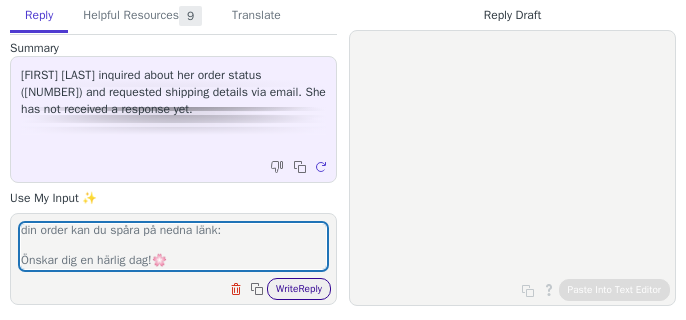 type on "Hej !
Tack för ditt meddelande.
din order kan du spåra på nedna länk:
Önskar dig en härlig dag!🌸️" 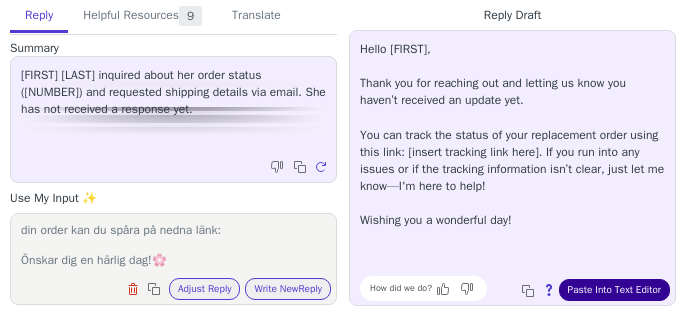 click on "Paste Into Text Editor" at bounding box center [614, 290] 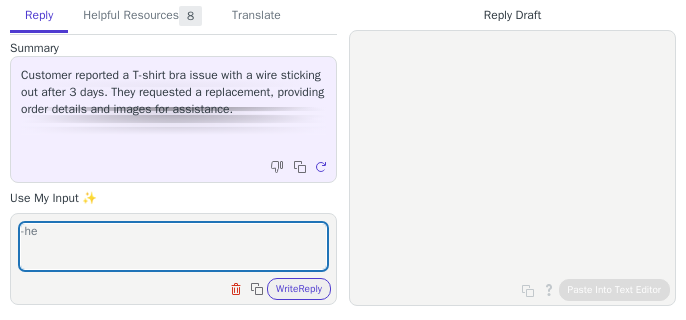 scroll, scrollTop: 0, scrollLeft: 0, axis: both 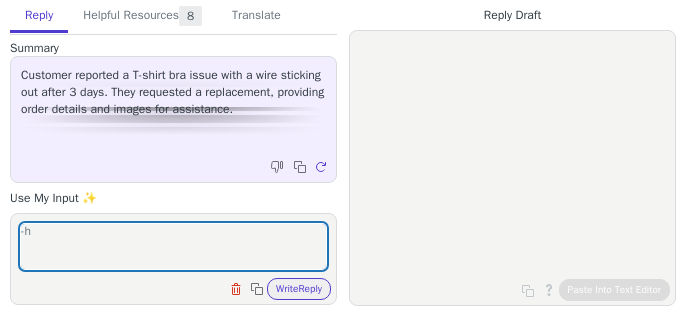 type on "-" 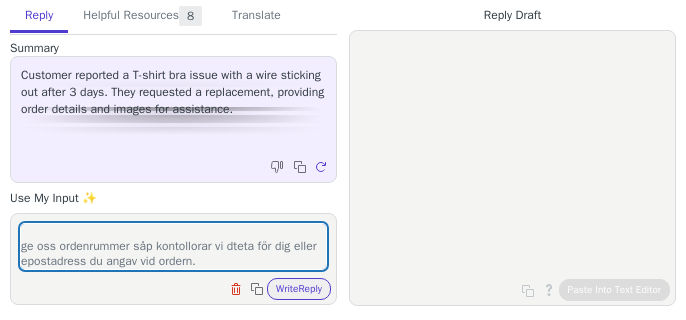 scroll, scrollTop: 78, scrollLeft: 0, axis: vertical 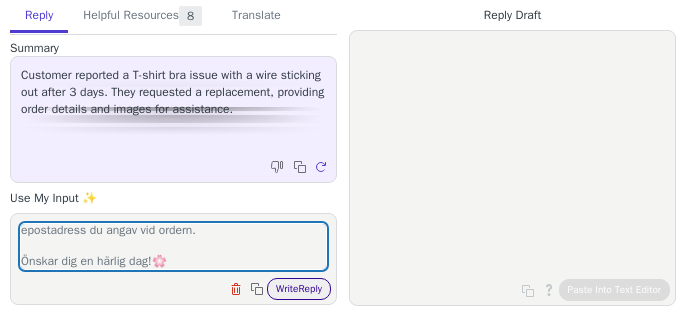 type on "Hej !
Tack för ditt meddelande.
ge oss ordenrummer såp kontollorar vi dteta för dig eller epostadress du angav vid ordern.
Önskar dig en härlig dag!🌸️" 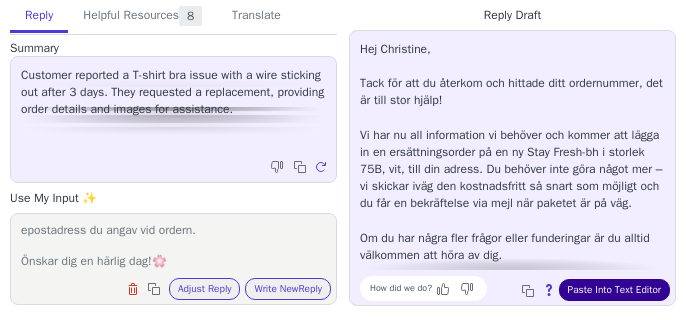 click on "Paste Into Text Editor" at bounding box center (614, 290) 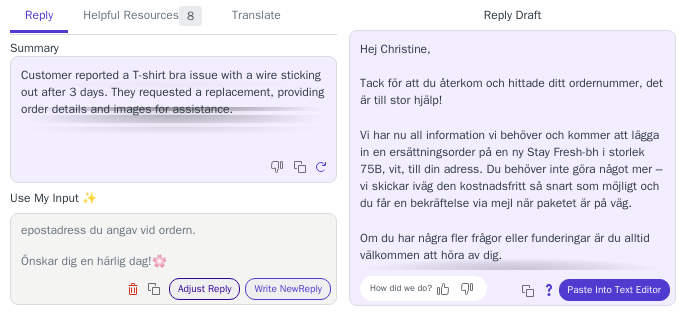 click on "Adjust Reply" at bounding box center [205, 289] 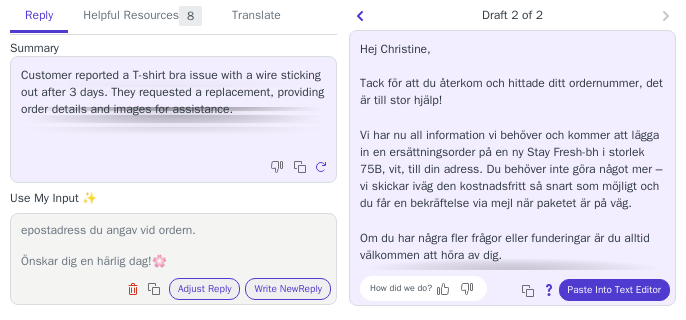 drag, startPoint x: 611, startPoint y: 291, endPoint x: 179, endPoint y: 243, distance: 434.65848 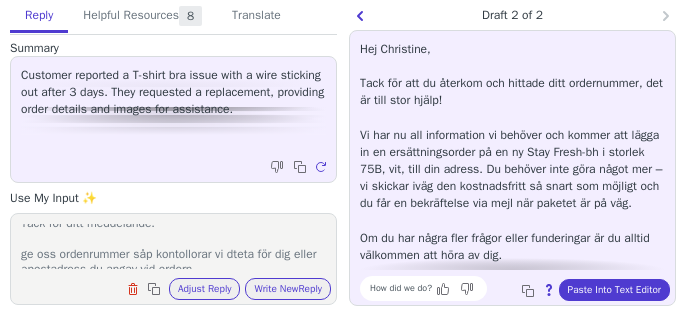scroll, scrollTop: 38, scrollLeft: 0, axis: vertical 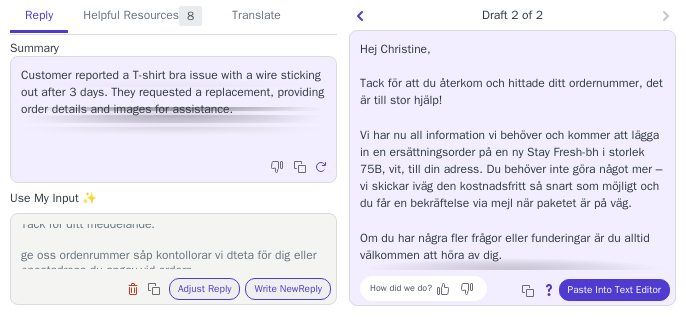 click on "Hej !
Tack för ditt meddelande.
ge oss ordenrummer såp kontollorar vi dteta för dig eller epostadress du angav vid ordern.
Önskar dig en härlig dag!🌸️" at bounding box center [173, 246] 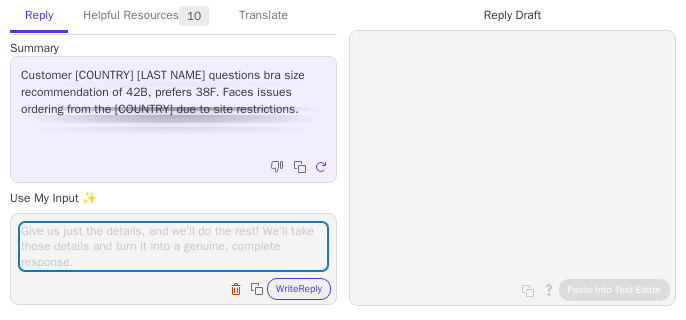 scroll, scrollTop: 0, scrollLeft: 0, axis: both 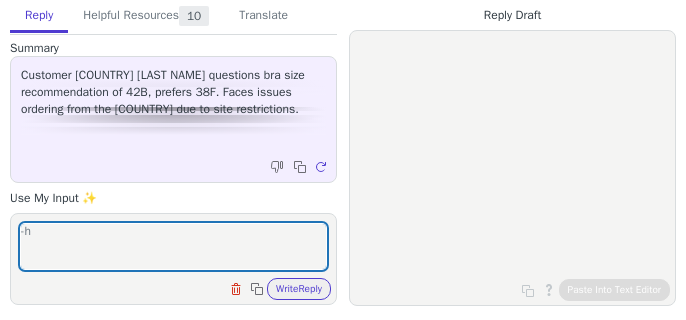 type on "-" 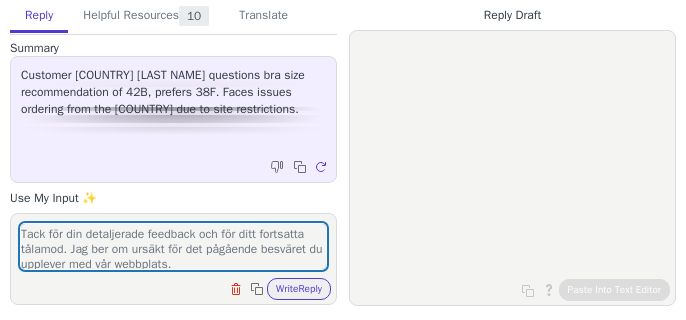 scroll, scrollTop: 45, scrollLeft: 0, axis: vertical 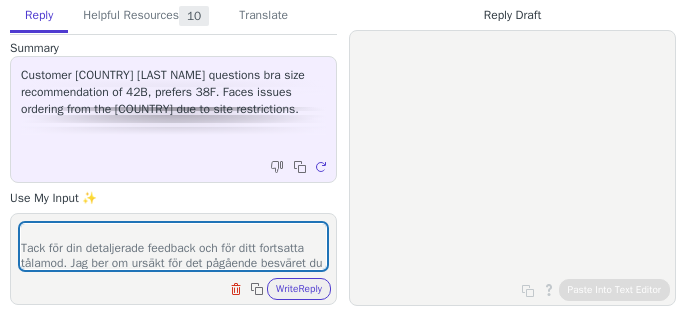 click on "Hej !
Tack för ditt meddelande.
Tack för din detaljerade feedback och för ditt fortsatta tålamod. Jag ber om ursäkt för det pågående besväret du upplever med vår webbplats.
Vår IT-avdelning undersöker aktivt problemet för att hitta en lösning. Under tiden rekommenderar jag att du provar följande steg:
1. Rensa webbläsarens cache och cookies på både din [DEVICE] och [DEVICE].
2. Se till att din [BROWSER]-webbläsare är uppdaterad.
3. Prova att använda en annan webbläsare, till exempel [BROWSER], om möjligt.
Om problemet kvarstår, vänligen meddela oss, så fortsätter vi att arbeta med att lösa det så snabbt som möjligt. Vi uppskattar din förståelse och ditt tålamod." at bounding box center [173, 246] 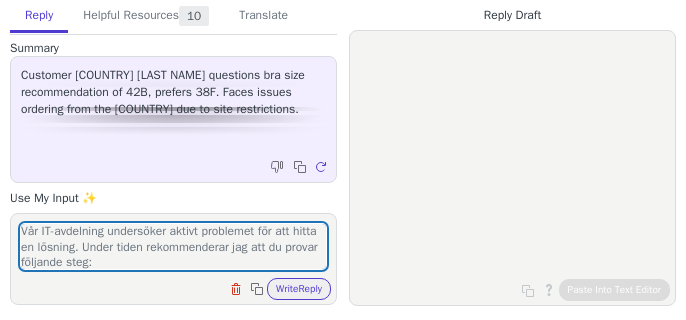 scroll, scrollTop: 123, scrollLeft: 0, axis: vertical 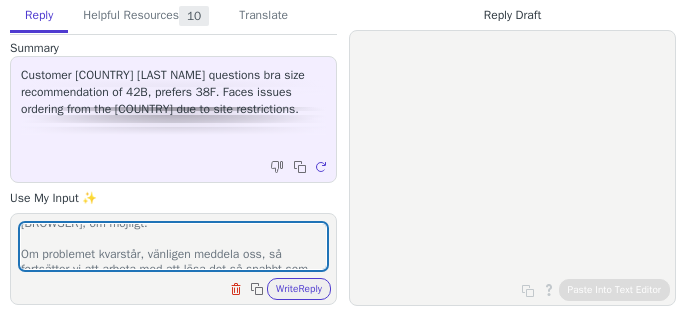 click on "Hej !
Tack för ditt meddelande.
Tack för din detaljerade feedback och för ditt fortsatta tålamod. Jag ber om ursäkt för det pågående besväret du upplever med vår webbplats.
vi rkeomenderar: 1. Rensa webbläsarens cache och cookies på både din iPhone och iPad.
2. Se till att din Safari-webbläsare är uppdaterad.
3. Prova att använda en annan webbläsare, till exempel Chrome, om möjligt.
Om problemet kvarstår, vänligen meddela oss, så fortsätter vi att arbeta med att lösa det så snabbt som möjligt. Vi uppskattar din förståelse och ditt tålamod." at bounding box center (173, 246) 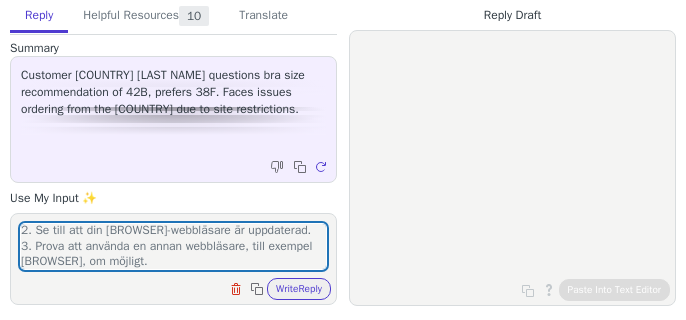 scroll, scrollTop: 186, scrollLeft: 0, axis: vertical 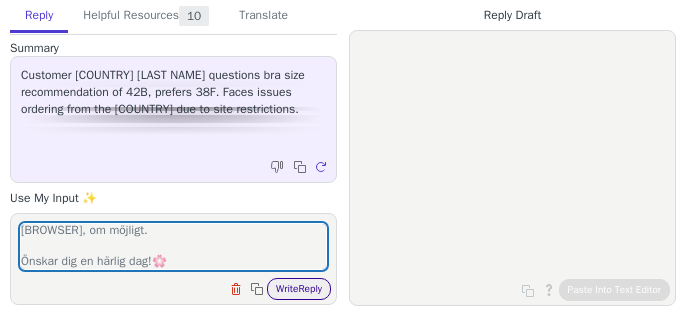 type on "Hej !
Tack för ditt meddelande.
Tack för din detaljerade feedback och för ditt fortsatta tålamod. Jag ber om ursäkt för det pågående besväret du upplever med vår webbplats.
vi rkeomenderar: 1. Rensa webbläsarens cache och cookies på både din iPhone och iPad.
2. Se till att din Safari-webbläsare är uppdaterad.
3. Prova att använda en annan webbläsare, till exempel Chrome, om möjligt.
Önskar dig en härlig dag!🌸️" 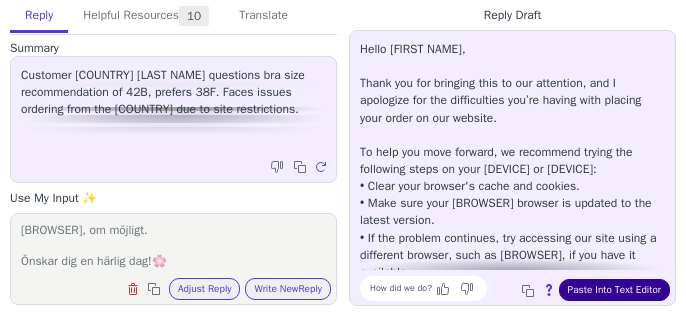 click on "Paste Into Text Editor" at bounding box center (614, 290) 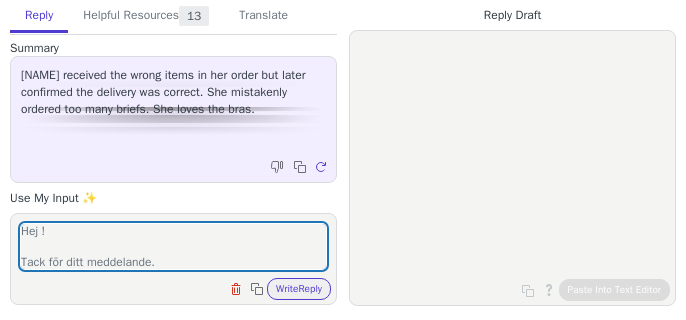 scroll, scrollTop: 0, scrollLeft: 0, axis: both 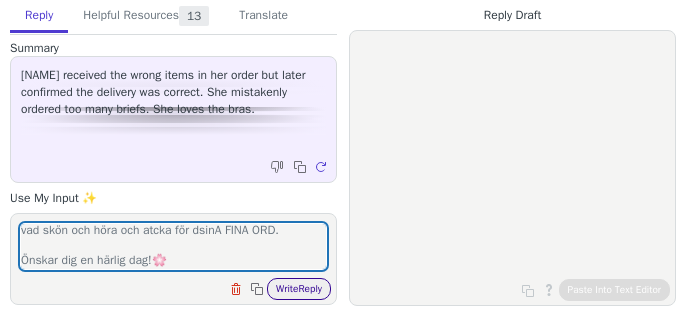type on "Hej !
Tack för ditt meddelande.
vad skön och höra och atcka för dsinA FINA ORD.
Önskar dig en härlig dag!🌸️" 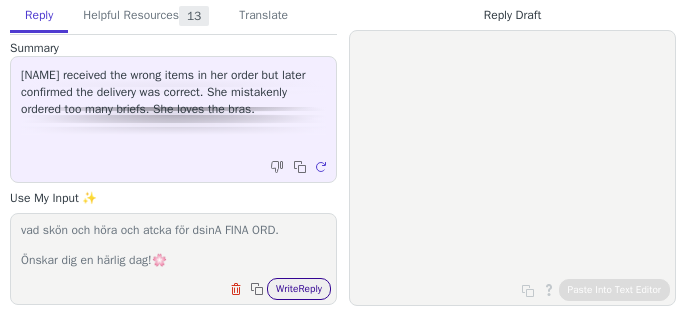 click on "Write  Reply" at bounding box center (299, 289) 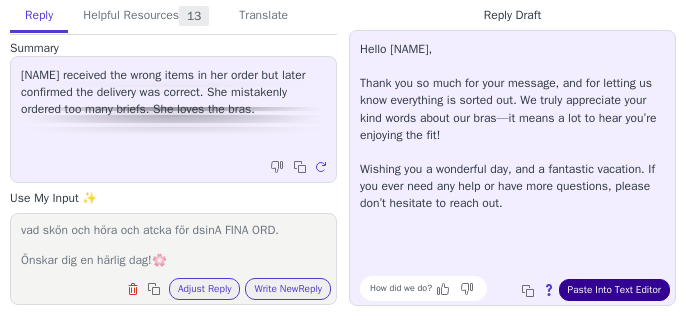 click on "Paste Into Text Editor" at bounding box center (614, 290) 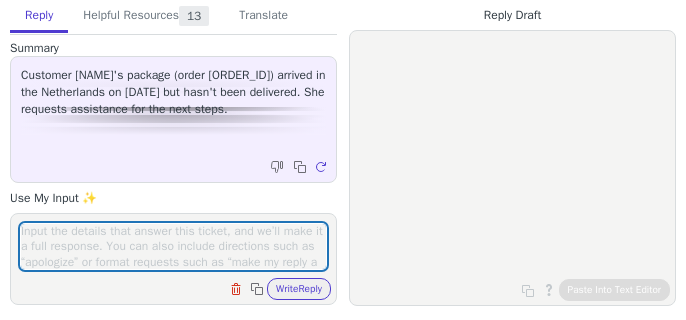 scroll, scrollTop: 0, scrollLeft: 0, axis: both 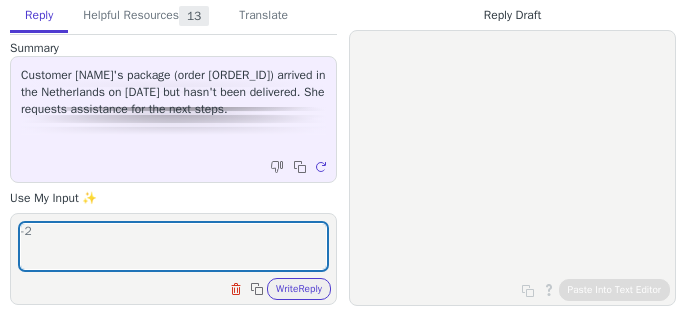 type on "-" 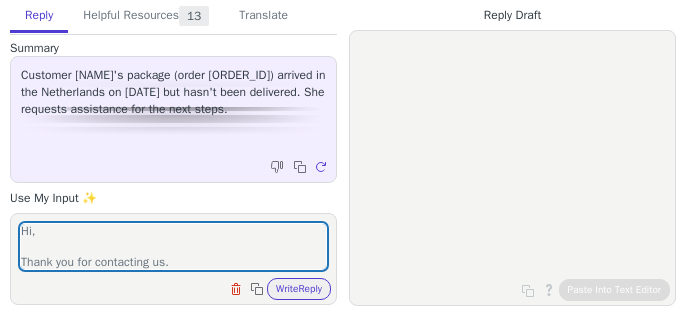 scroll, scrollTop: 325, scrollLeft: 0, axis: vertical 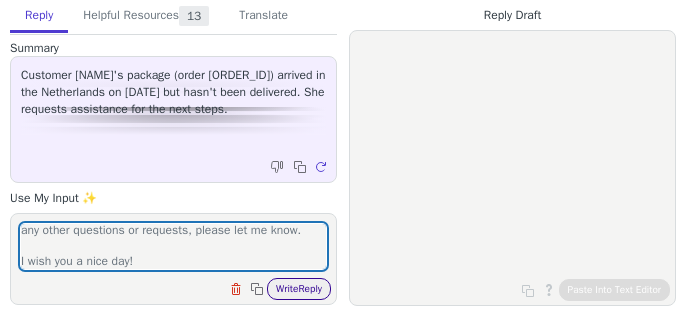 type on "Hi,
Thank you for contacting us.
First of all, we want to thank you for choosing to buy your underwear from us.
I have looked at your order more closely and followed it up, and unfortunately I believe your package has been lost in transit. Of course, this is unacceptable and we will do a refund for this order!
We would like to offer you a discount code that means you will have 10% off on your next order, the code is: "MISSMARY10OFF"
We thank you for your patience and understanding.
If there is anything else I can do for you, or if you have any other questions or requests, please let me know.
I wish you a nice day!" 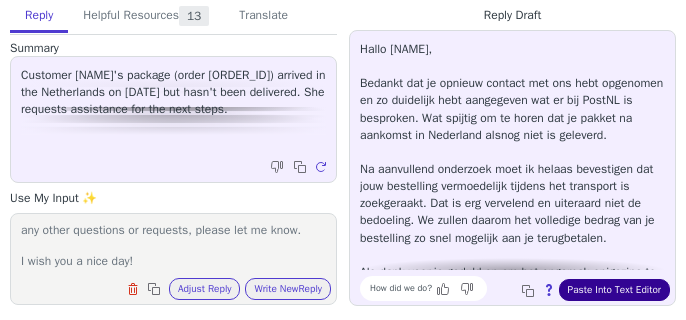click on "Paste Into Text Editor" at bounding box center [614, 290] 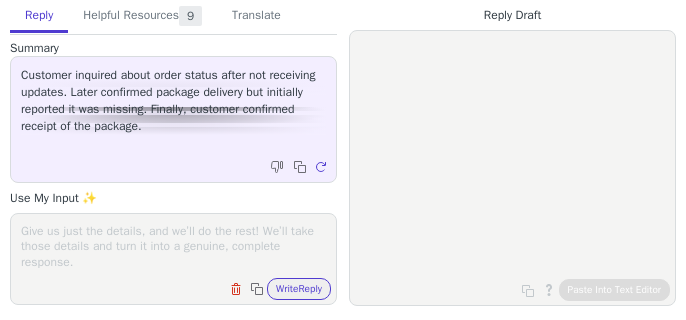 scroll, scrollTop: 0, scrollLeft: 0, axis: both 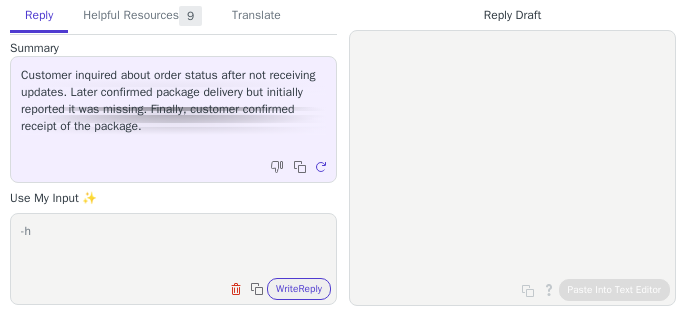 type on "-" 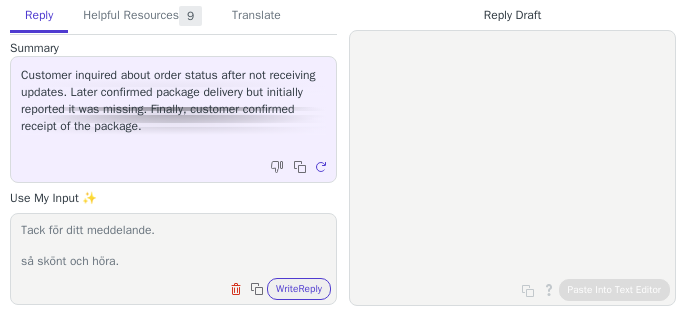 scroll, scrollTop: 63, scrollLeft: 0, axis: vertical 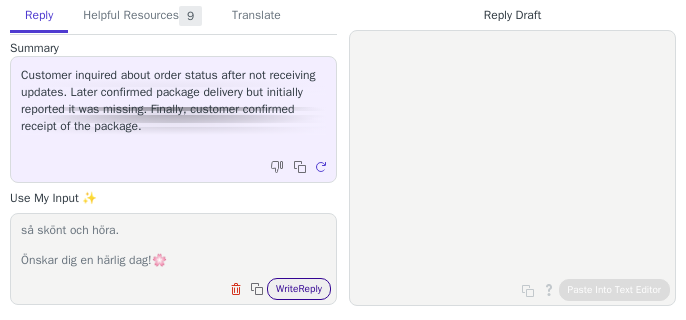 type on "Hej !
Tack för ditt meddelande.
så skönt och höra.
Önskar dig en härlig dag!🌸️" 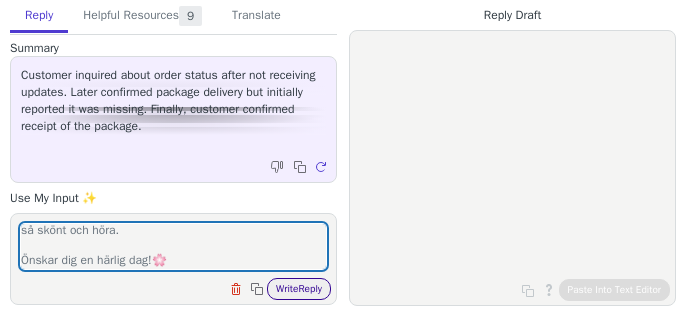 click on "Write  Reply" at bounding box center (299, 289) 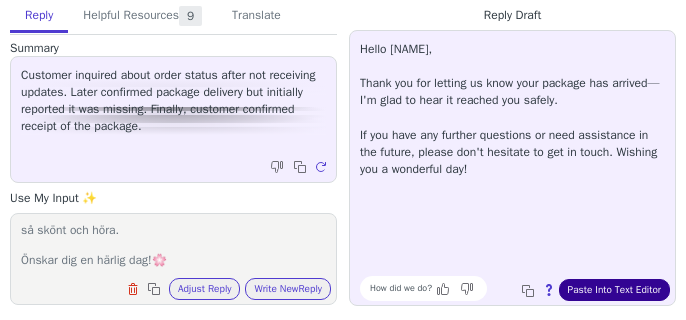 click on "Paste Into Text Editor" at bounding box center (614, 290) 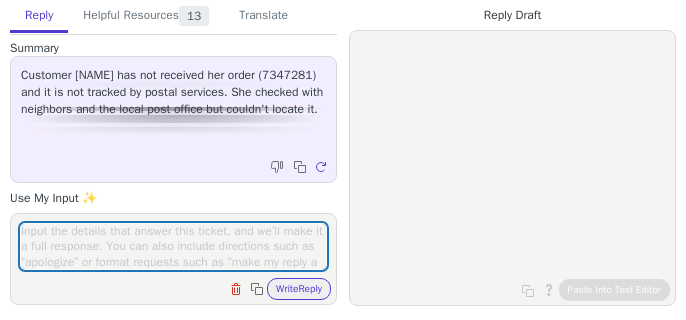 scroll, scrollTop: 0, scrollLeft: 0, axis: both 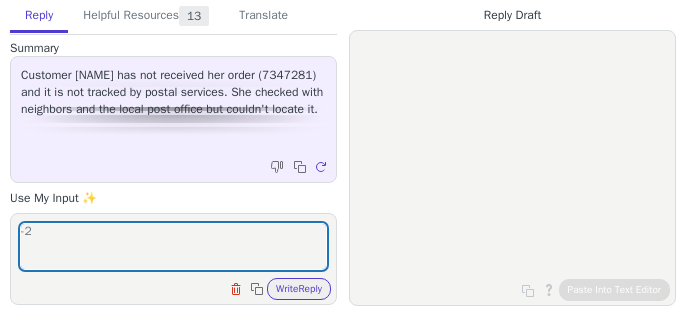 type on "-" 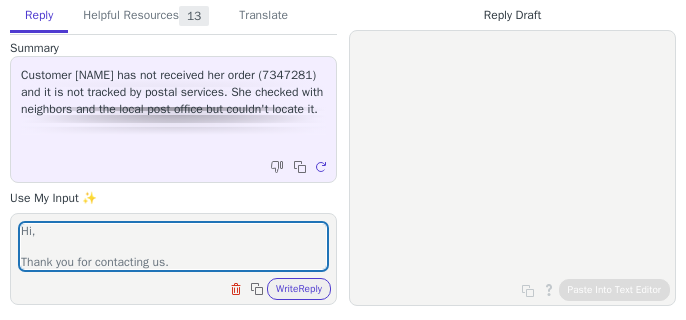 scroll, scrollTop: 325, scrollLeft: 0, axis: vertical 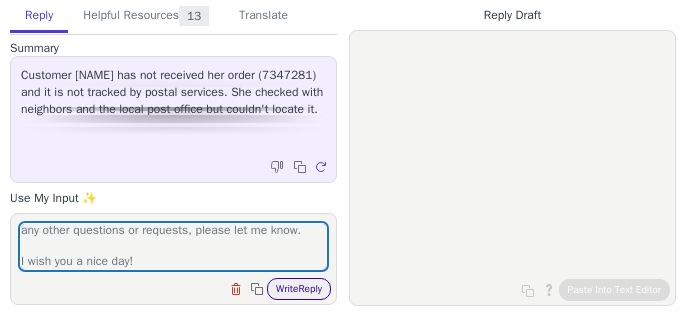 click on "Write  Reply" at bounding box center [299, 289] 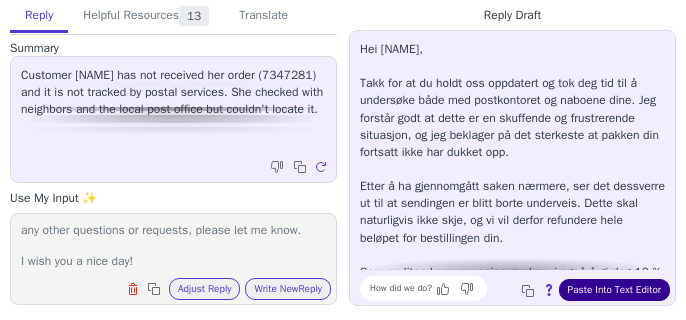 click on "Paste Into Text Editor" at bounding box center (614, 290) 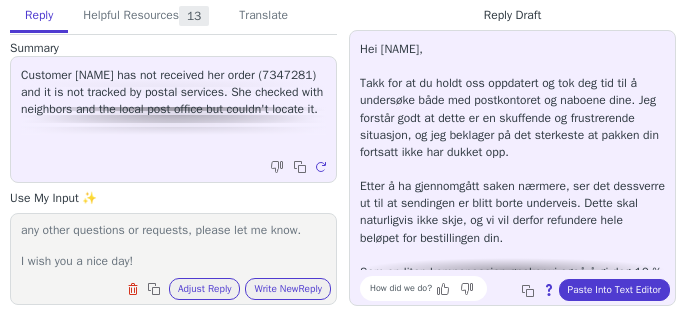 scroll, scrollTop: 0, scrollLeft: 0, axis: both 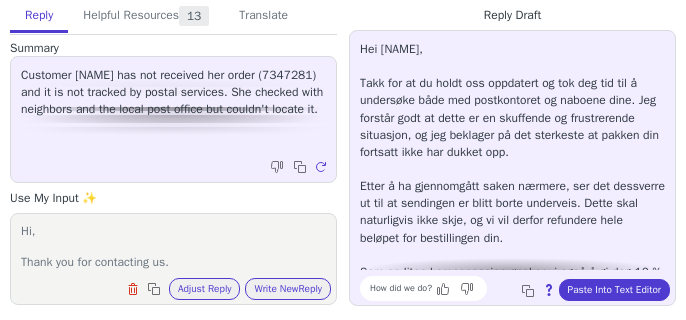 click on "Hi,
Thank you for contacting us.
First of all, we want to thank you for choosing to buy your underwear from us.
I have looked at your order more closely and followed it up, and unfortunately I believe your package has been lost in transit. Of course, this is unacceptable and we will do a refund for this order!
We would like to offer you a discount code that means you will have 10% off on your next order, the code is: "MISSMARY10OFF"
We thank you for your patience and understanding.
If there is anything else I can do for you, or if you have any other questions or requests, please let me know.
I wish you a nice day!" at bounding box center [173, 246] 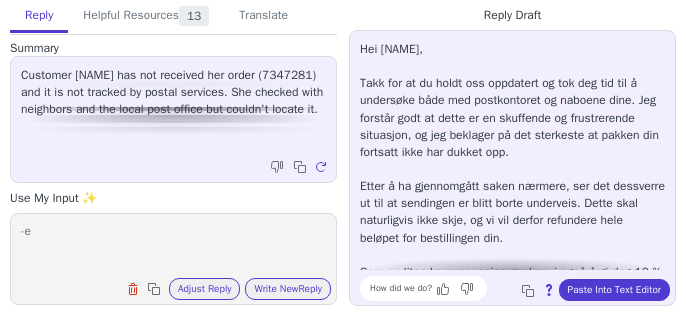type on "-" 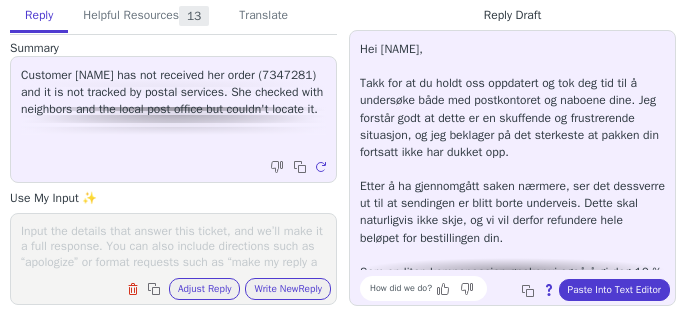 paste on "Vi har kollat närmare på din order och tyvärr verkar det som att den har kommit bort under leveransen. Vi ber så hemskt mycket om ursäkt för detta!
Eftersom vi vill garantera att våra kunder får sina varor, skulle vi gärna vilja erbjuda dig en ersättningsorder. Om du istället föredrar en återbetalning ordnar vi självklart det också – vi vill gärna göra det som passar dig bäst.
Vi ber om ursäkt igen för det här, och vi inväntar ditt svar." 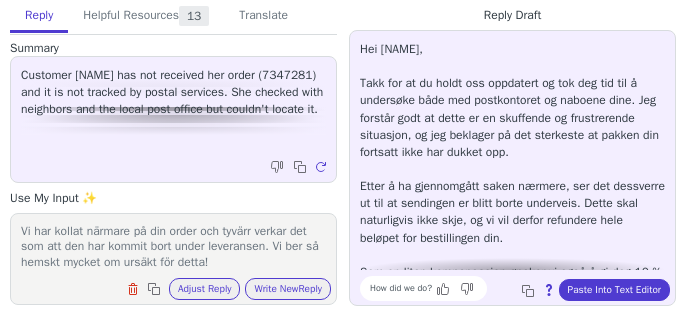scroll, scrollTop: 155, scrollLeft: 0, axis: vertical 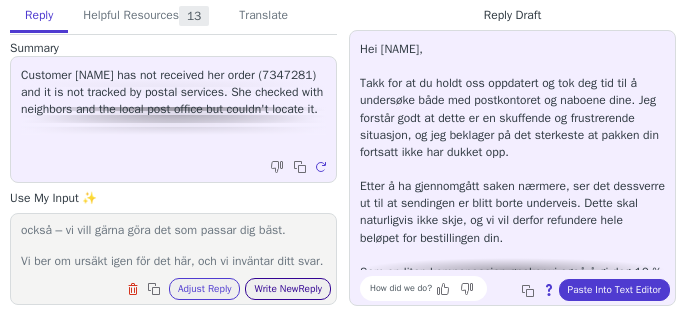 type on "Vi har kollat närmare på din order och tyvärr verkar det som att den har kommit bort under leveransen. Vi ber så hemskt mycket om ursäkt för detta!
Eftersom vi vill garantera att våra kunder får sina varor, skulle vi gärna vilja erbjuda dig en ersättningsorder. Om du istället föredrar en återbetalning ordnar vi självklart det också – vi vill gärna göra det som passar dig bäst.
Vi ber om ursäkt igen för det här, och vi inväntar ditt svar." 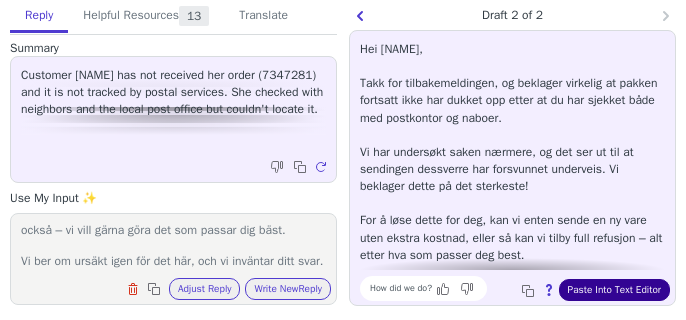 click on "Paste Into Text Editor" at bounding box center (614, 290) 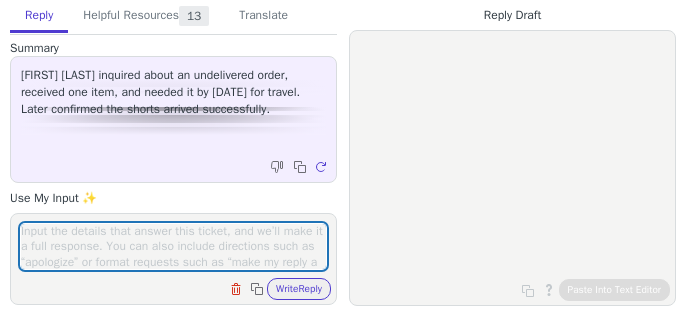 scroll, scrollTop: 0, scrollLeft: 0, axis: both 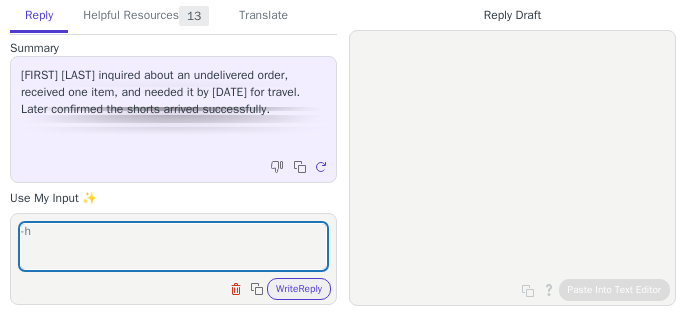 type on "-" 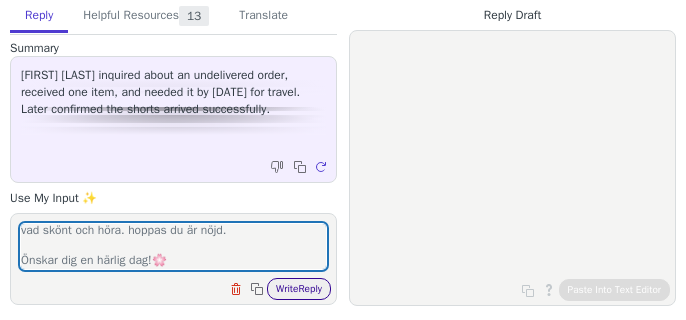 type on "Hej !
Tack för ditt meddelande.
vad skönt och höra. hoppas du är nöjd.
Önskar dig en härlig dag!🌸️" 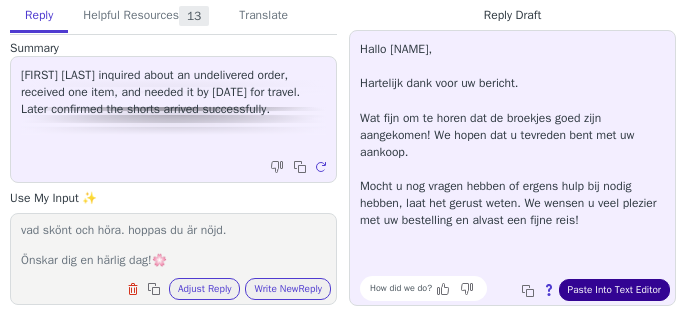 click on "Paste Into Text Editor" at bounding box center (614, 290) 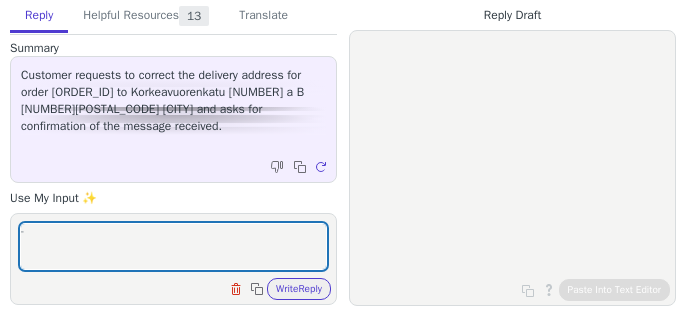 scroll, scrollTop: 0, scrollLeft: 0, axis: both 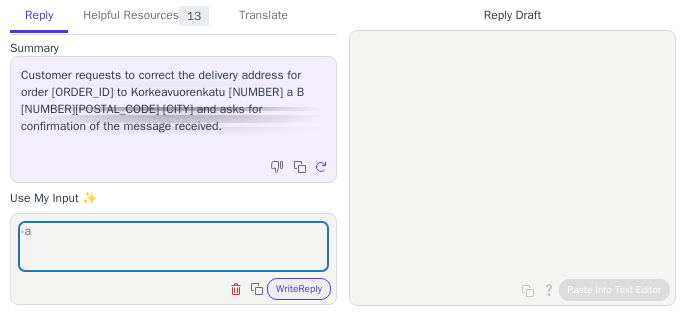 type on "-" 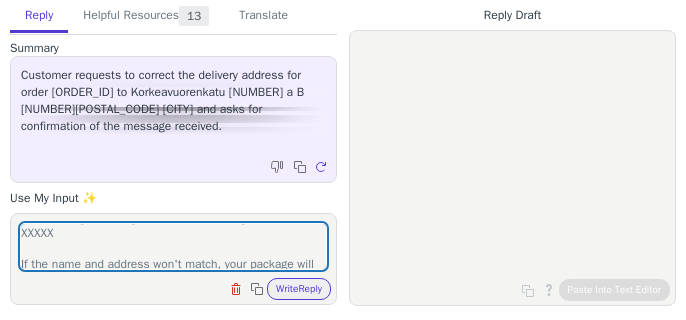 scroll, scrollTop: 73, scrollLeft: 0, axis: vertical 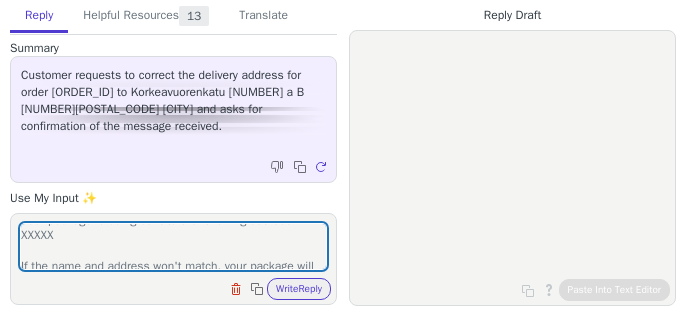click on "Unfortunately, your package has already been dispatched, so we are unable to change the delivery address at this stage. I apologize for any inconvenience this may cause.
Your package is being sent to the following address:
XXXXX
If the name and address won't match, your package will likely be held at the nearest post office to the above address. Are you able to collect it from there?
If you are unable to pick up the package, it will be automatically returned to us. Please let us know if this is the case, and we will assist you further.
Wishing you a lovely day!" at bounding box center (173, 246) 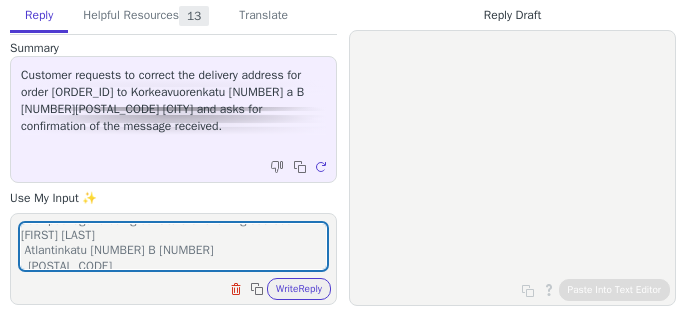 scroll, scrollTop: 139, scrollLeft: 0, axis: vertical 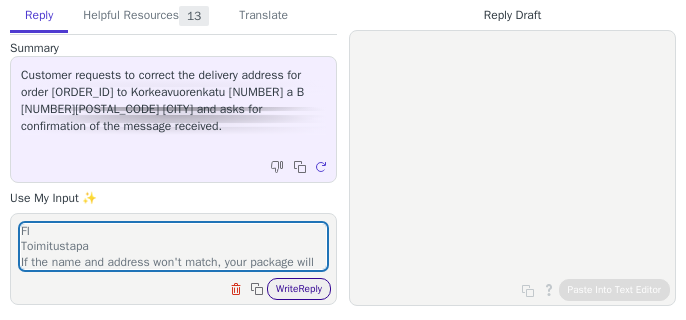 type on "Unfortunately, your package has already been dispatched, so we are unable to change the delivery address at this stage. I apologize for any inconvenience this may cause.
Your package is being sent to the following address:
Sari Tuomola
Atlantinkatu 12 B 66
00220
Helsinki
FI
Toimitustapa
If the name and address won't match, your package will likely be held at the nearest post office to the above address. Are you able to collect it from there?
If you are unable to pick up the package, it will be automatically returned to us. Please let us know if this is the case, and we will assist you further.
Wishing you a lovely day!" 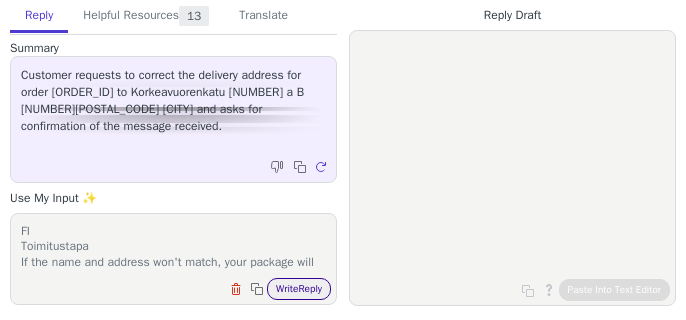 click on "Write  Reply" at bounding box center (299, 289) 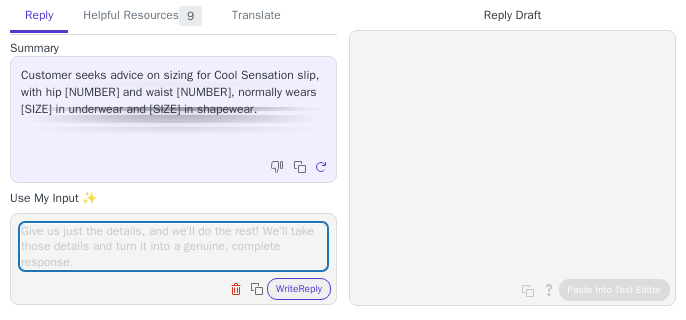 scroll, scrollTop: 0, scrollLeft: 0, axis: both 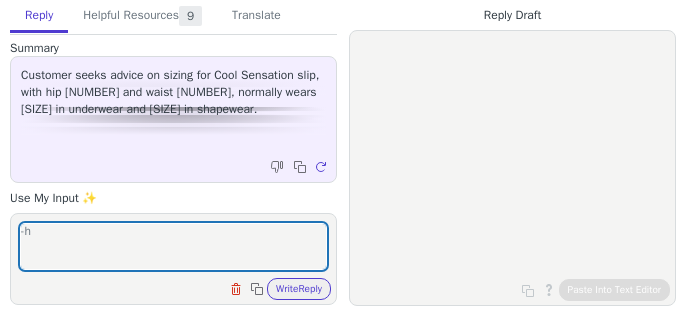 type on "-" 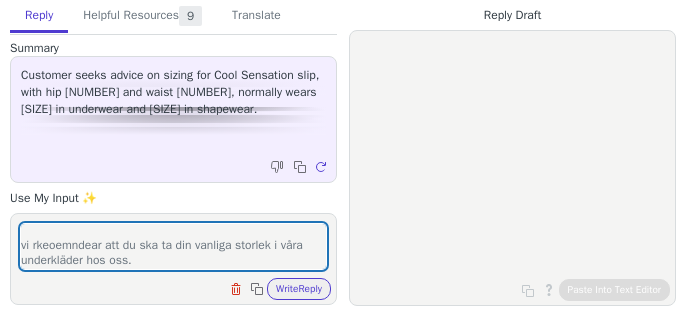 scroll, scrollTop: 78, scrollLeft: 0, axis: vertical 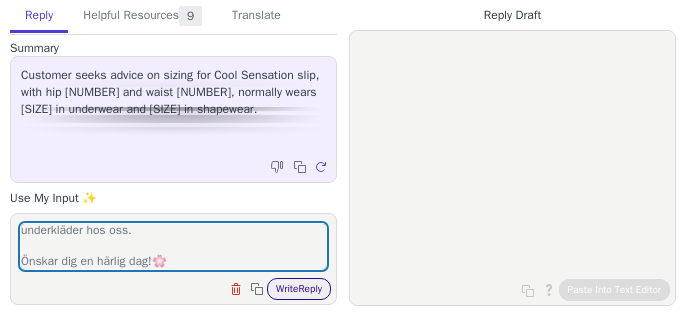 type on "Hej !
Tack för ditt meddelande.
vi rkeoemndear att du ska ta din vanliga storlek i våra underkläder hos oss.
Önskar dig en härlig dag!🌸️" 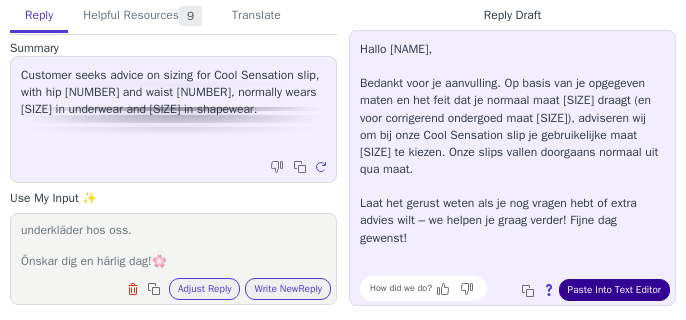 click on "Paste Into Text Editor" at bounding box center [614, 290] 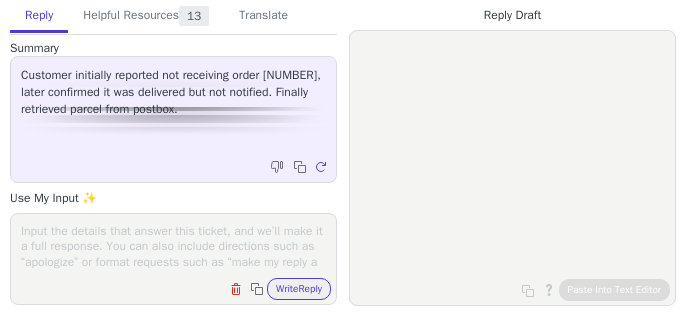 scroll, scrollTop: 0, scrollLeft: 0, axis: both 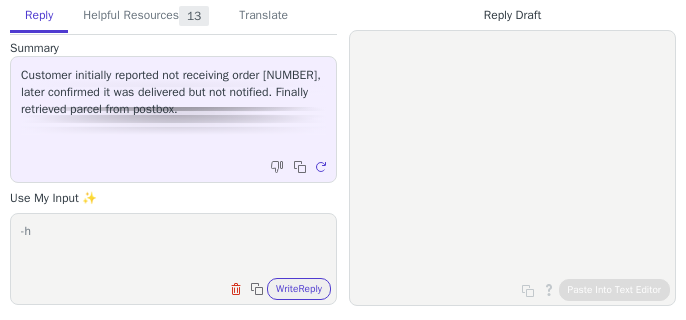type on "-" 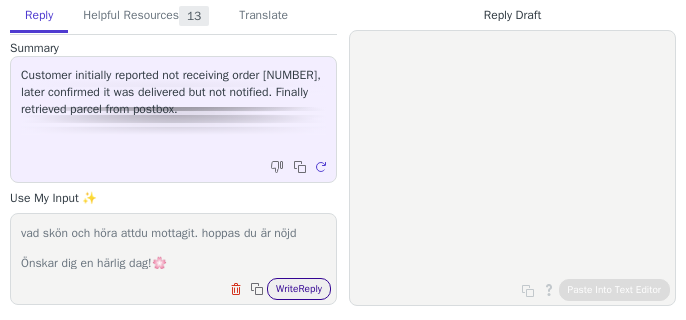type on "Hej !
Tack för ditt meddelande.
vad skön och höra attdu mottagit. hoppas du är nöjd
Önskar dig en härlig dag!🌸️" 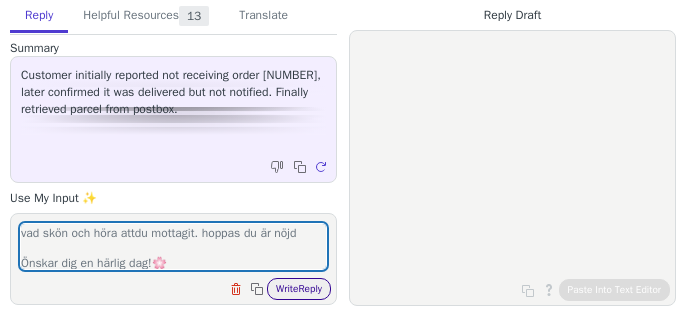 click on "Write  Reply" at bounding box center [299, 289] 